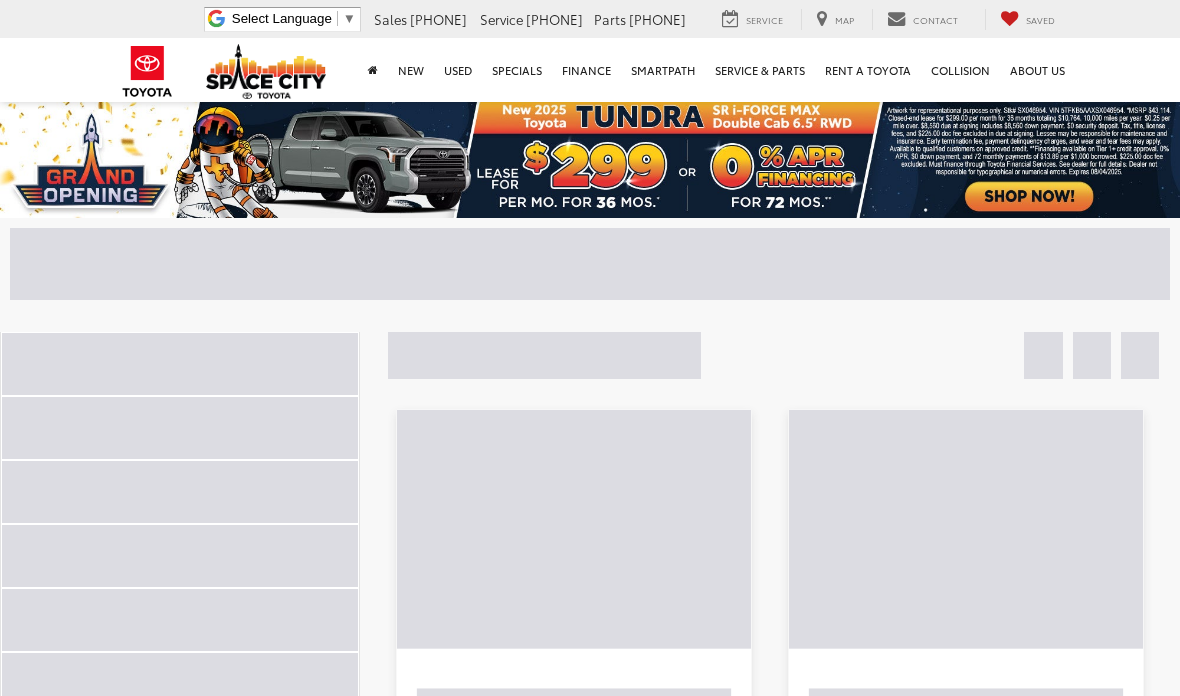 scroll, scrollTop: 0, scrollLeft: 0, axis: both 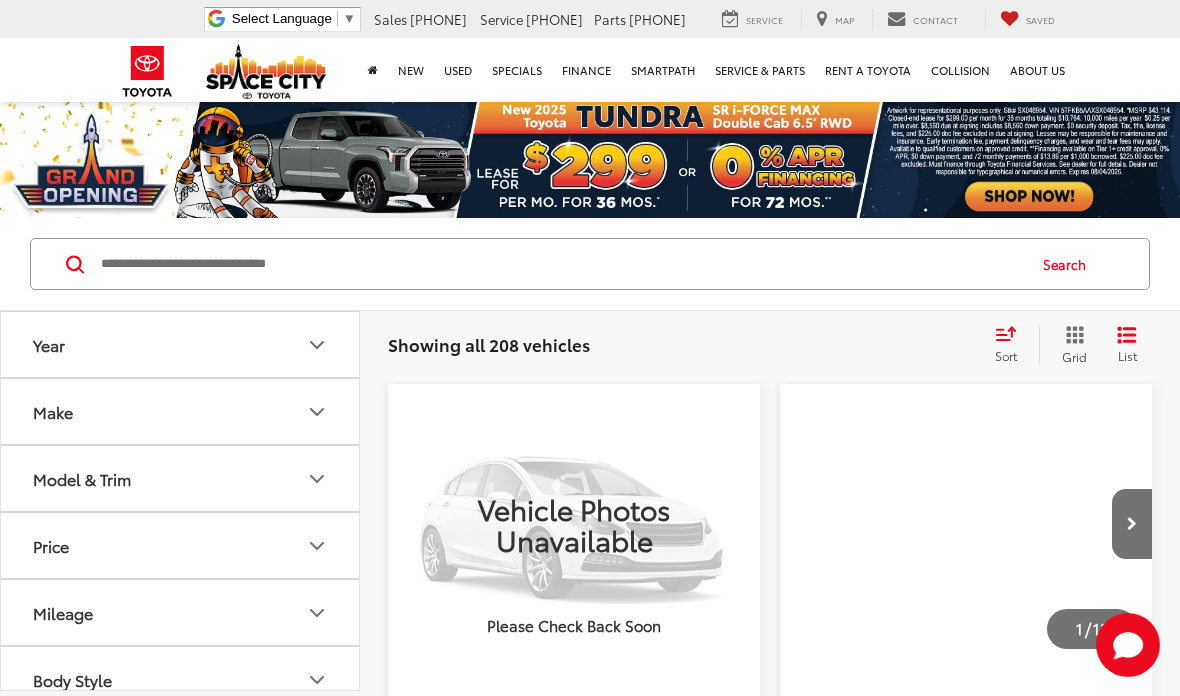 click at bounding box center [561, 264] 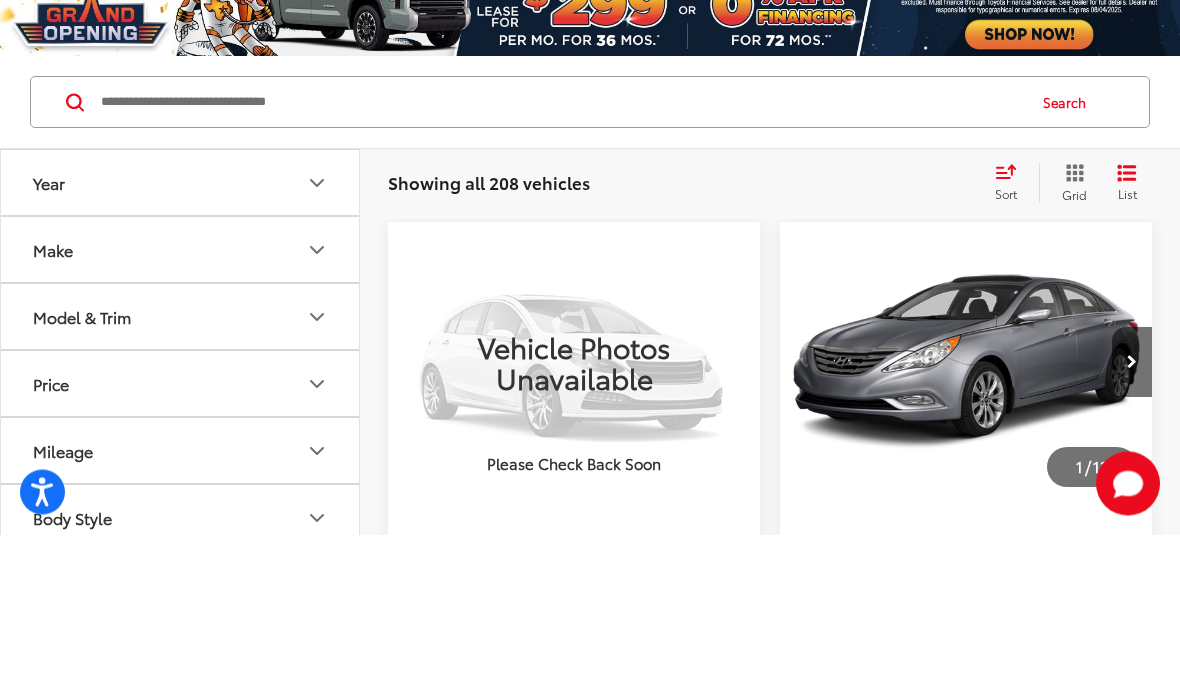 scroll, scrollTop: 162, scrollLeft: 0, axis: vertical 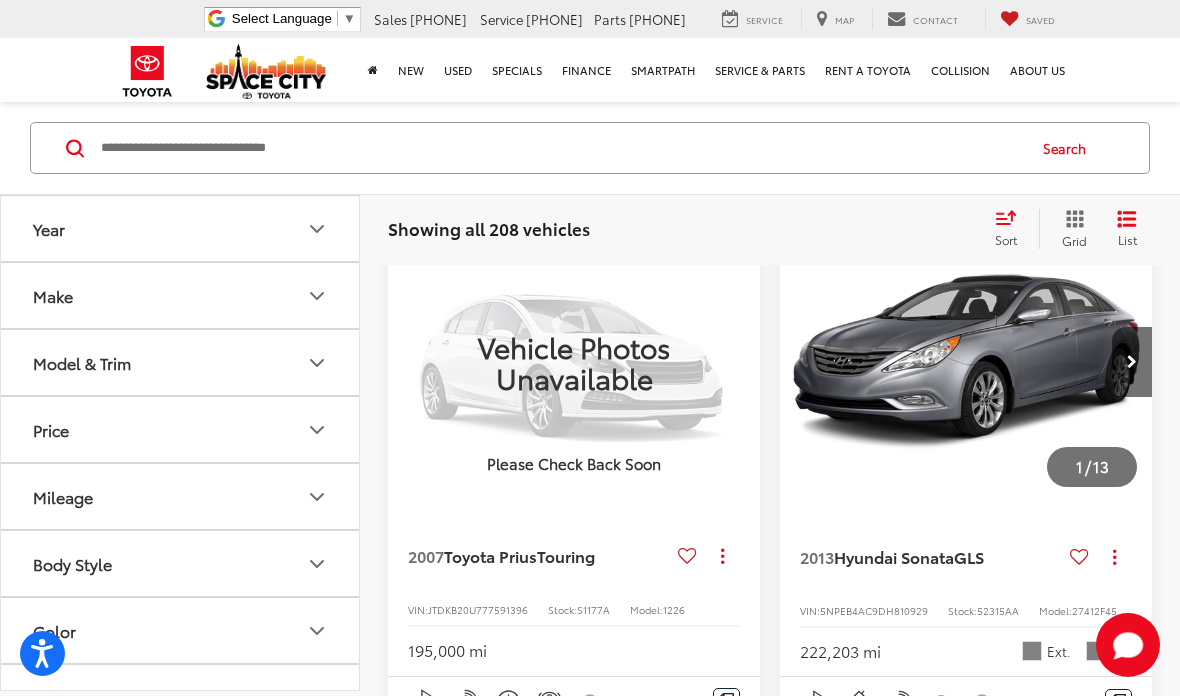 click on "Make" at bounding box center [181, 295] 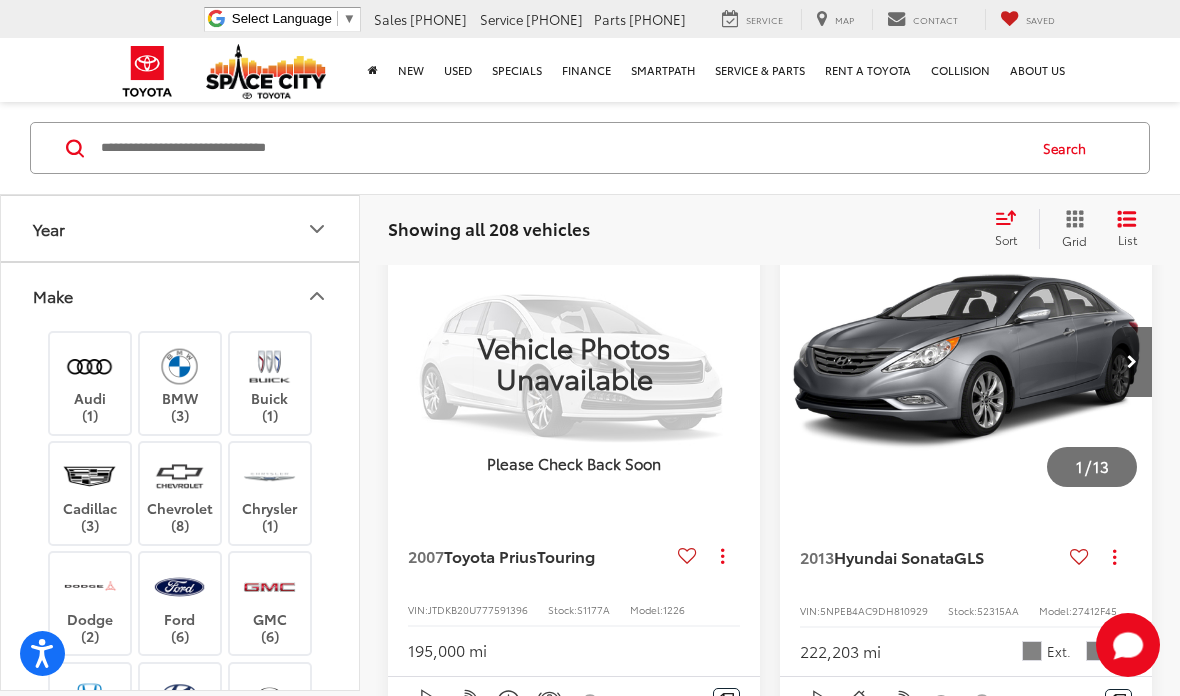 click 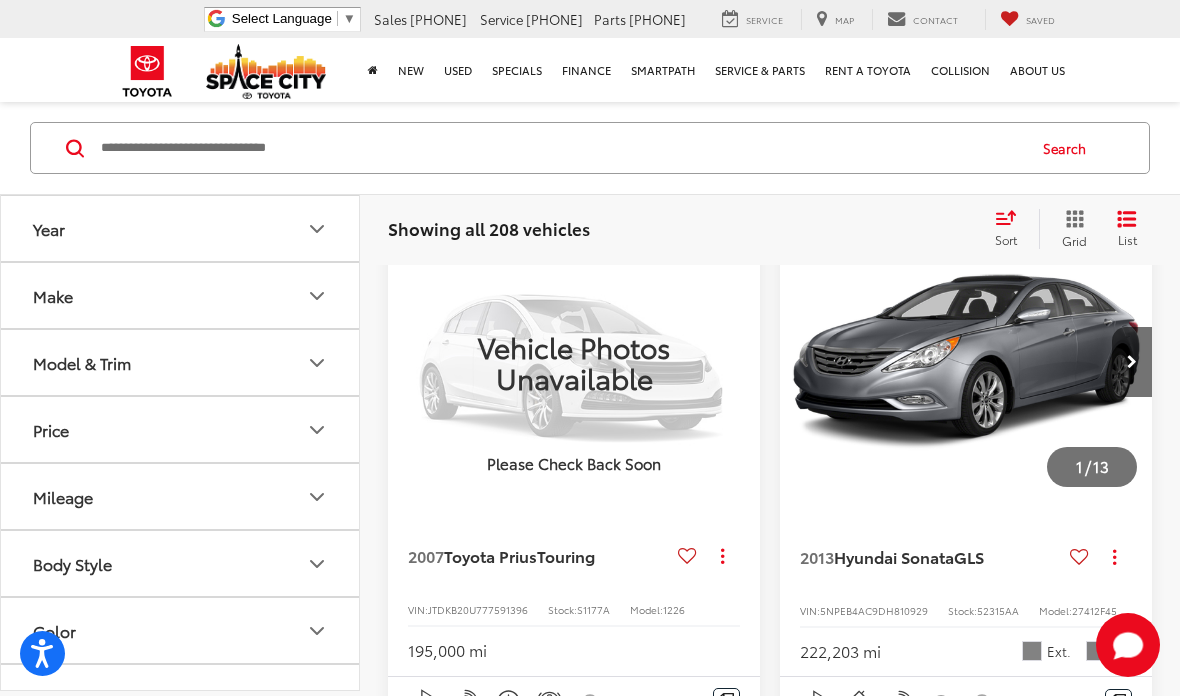 click on "Model & Trim" at bounding box center [181, 362] 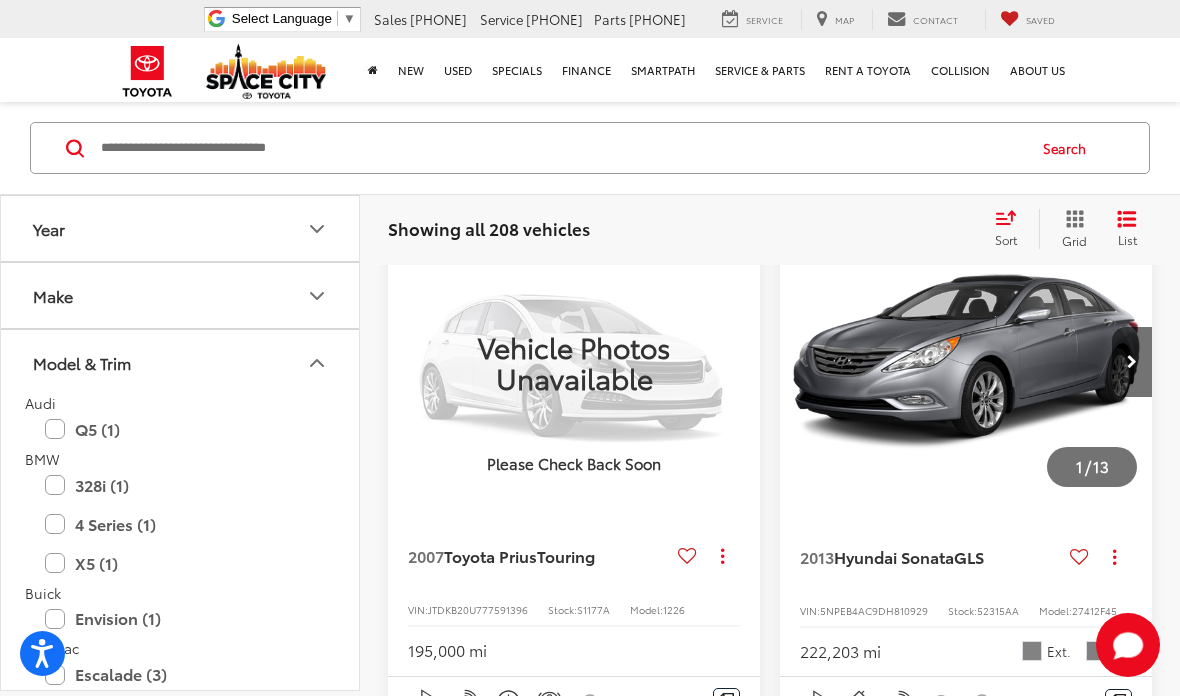 scroll, scrollTop: 0, scrollLeft: 0, axis: both 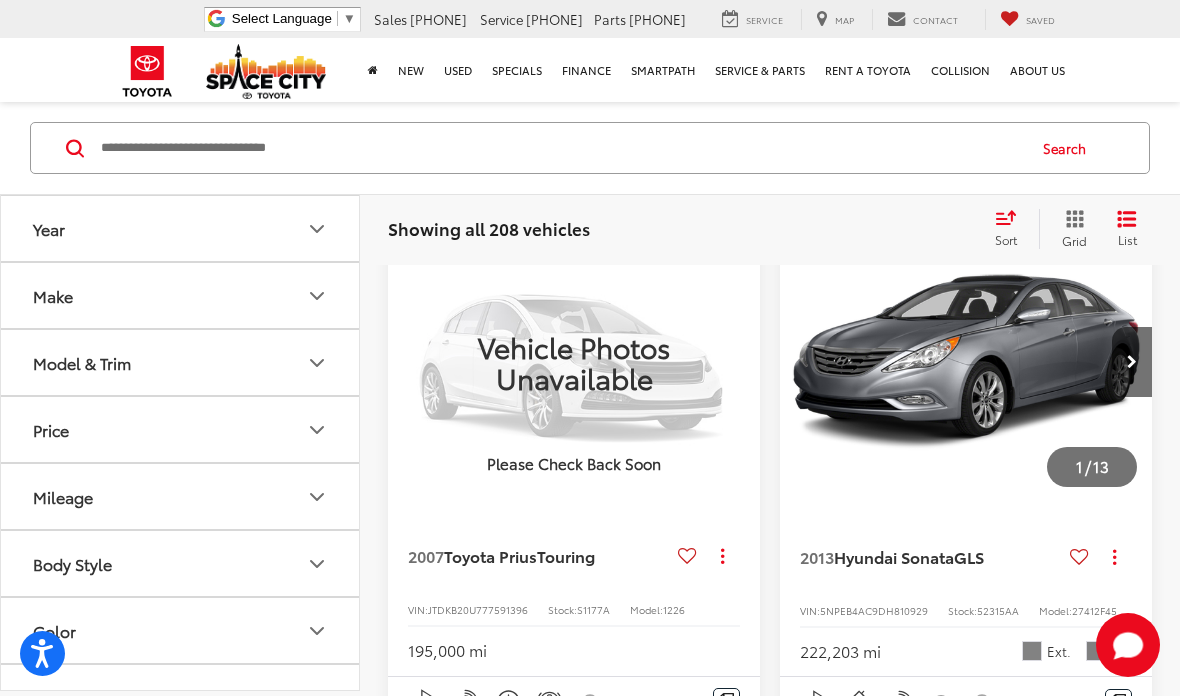 click on "Model & Trim" at bounding box center (181, 362) 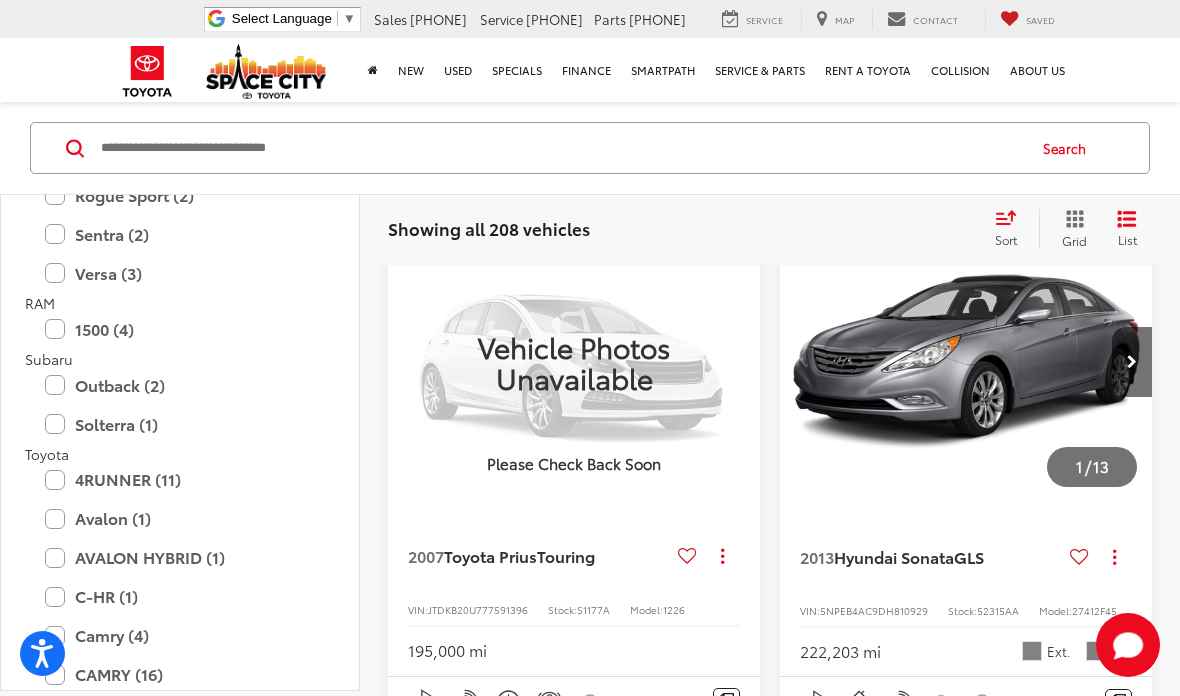 scroll, scrollTop: 2745, scrollLeft: 0, axis: vertical 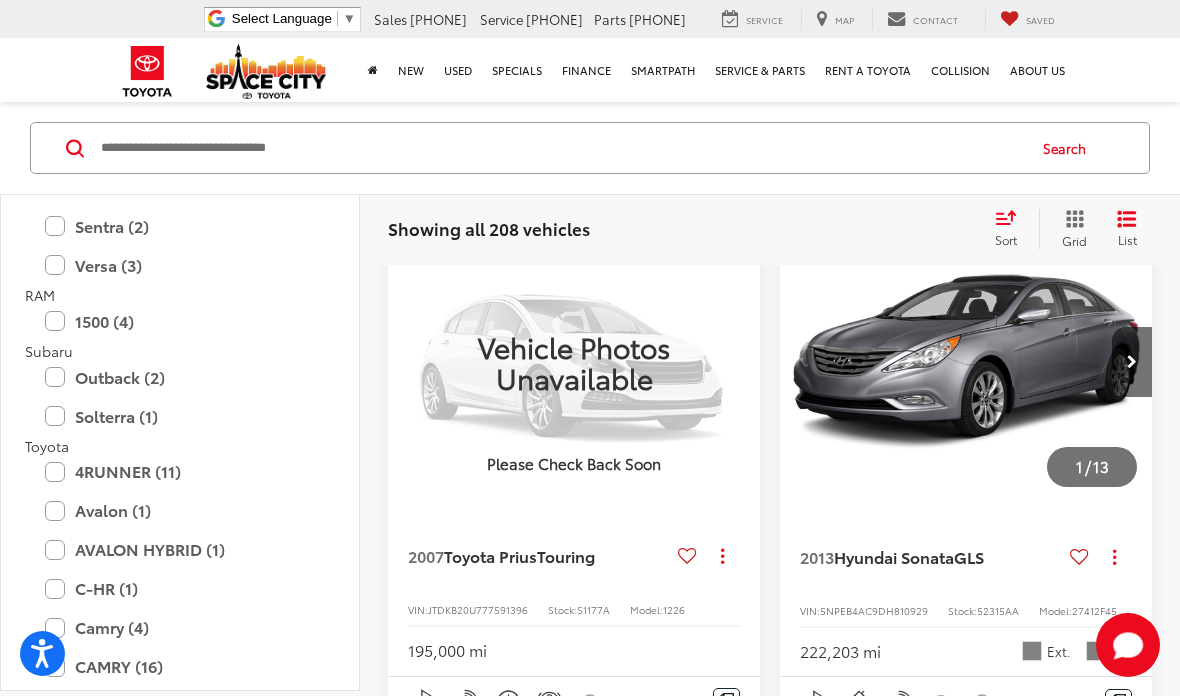 click on "Camry (4)" at bounding box center (180, 627) 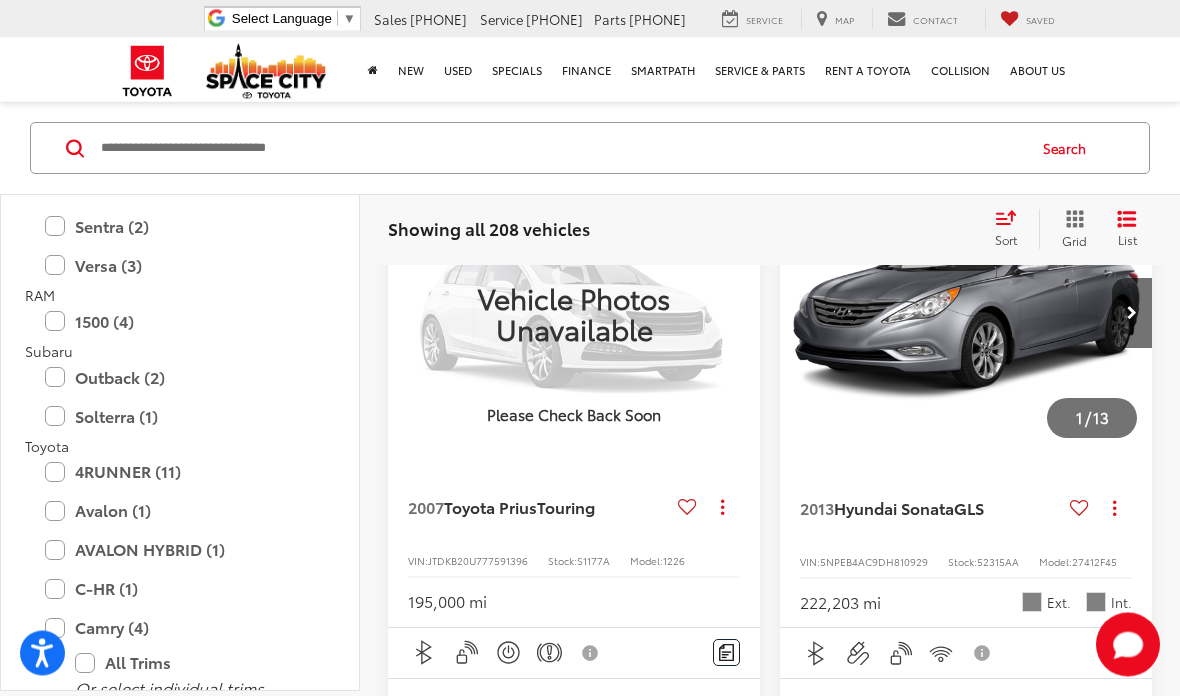 scroll, scrollTop: 201, scrollLeft: 0, axis: vertical 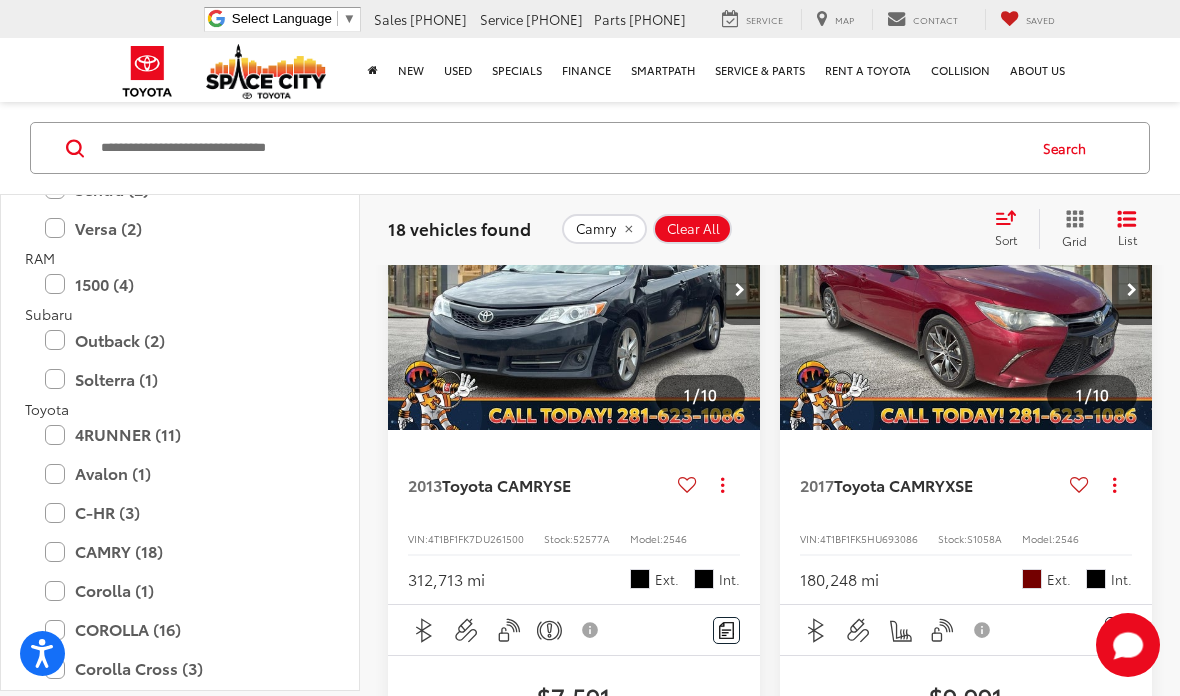 click on "CAMRY (18)" at bounding box center (180, 551) 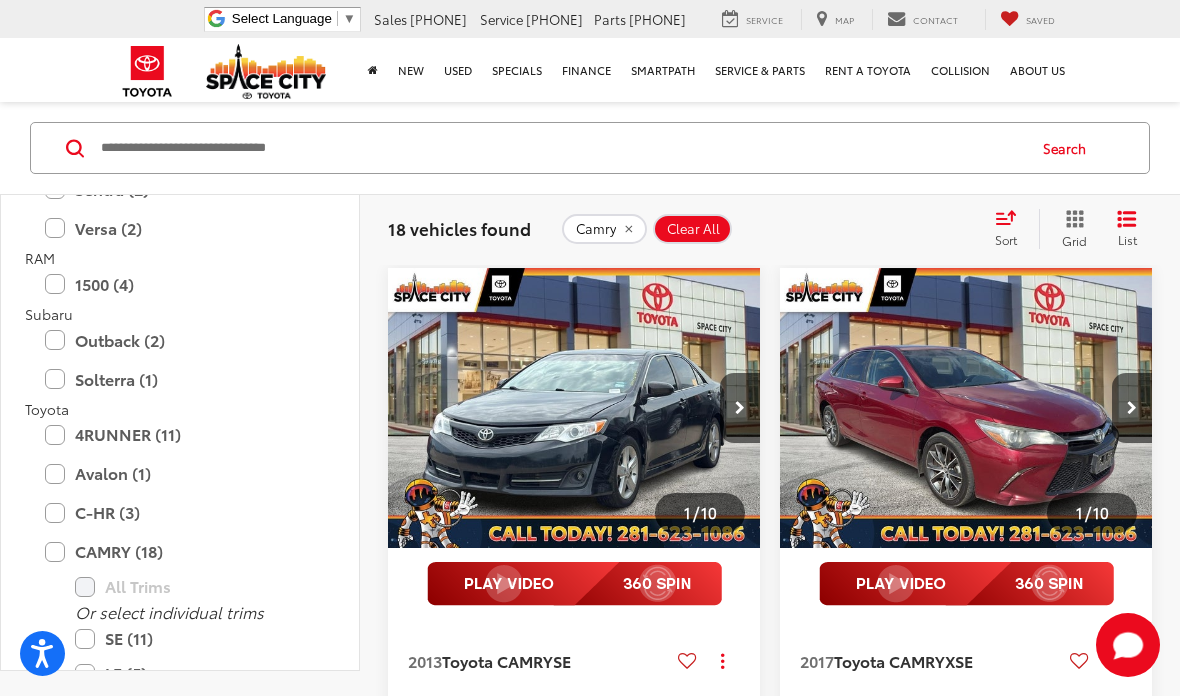 scroll, scrollTop: 96, scrollLeft: 0, axis: vertical 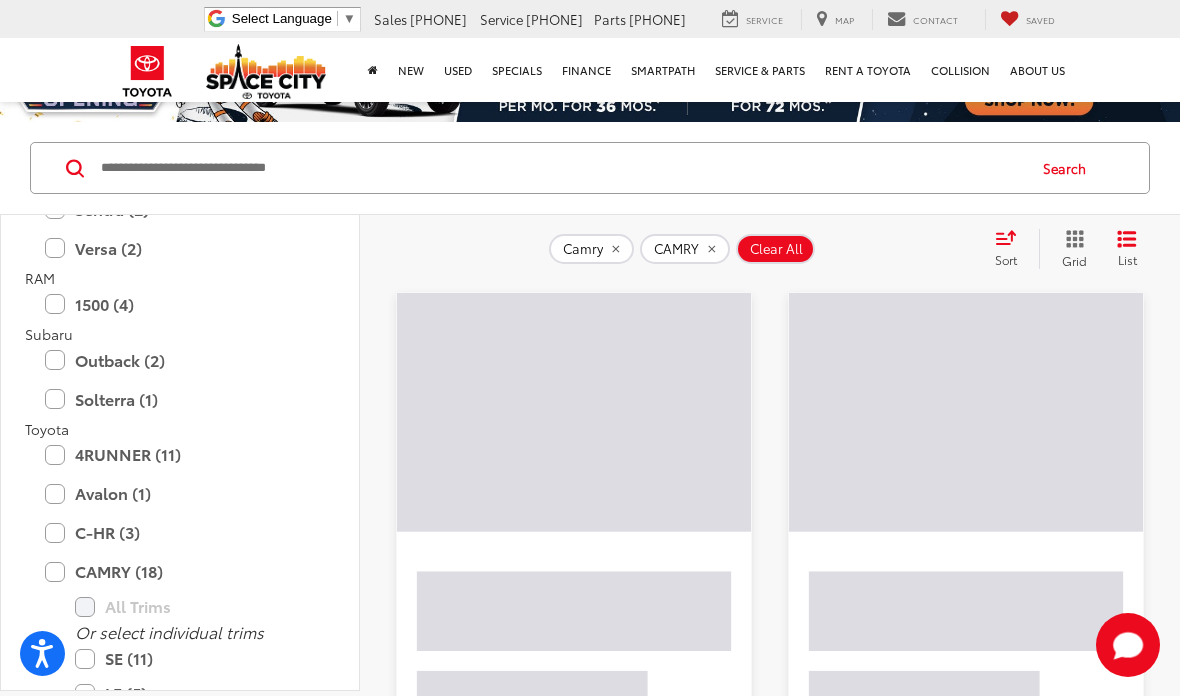 click on "LE (5)" at bounding box center [195, 693] 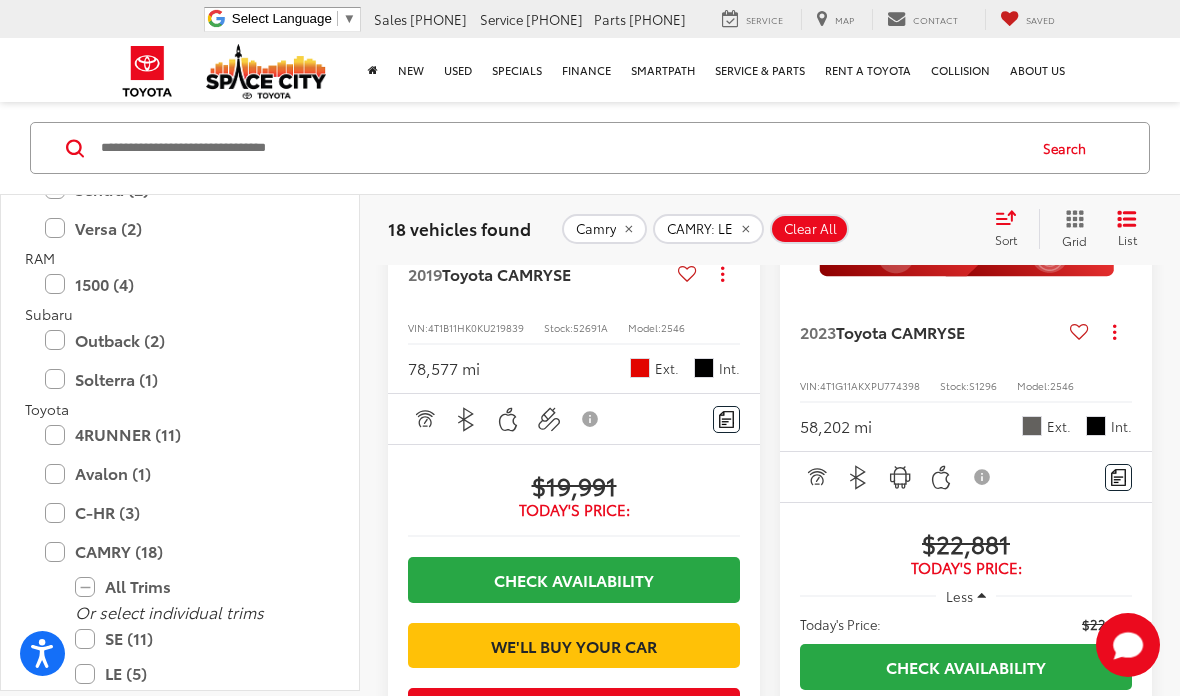 scroll, scrollTop: 2622, scrollLeft: 0, axis: vertical 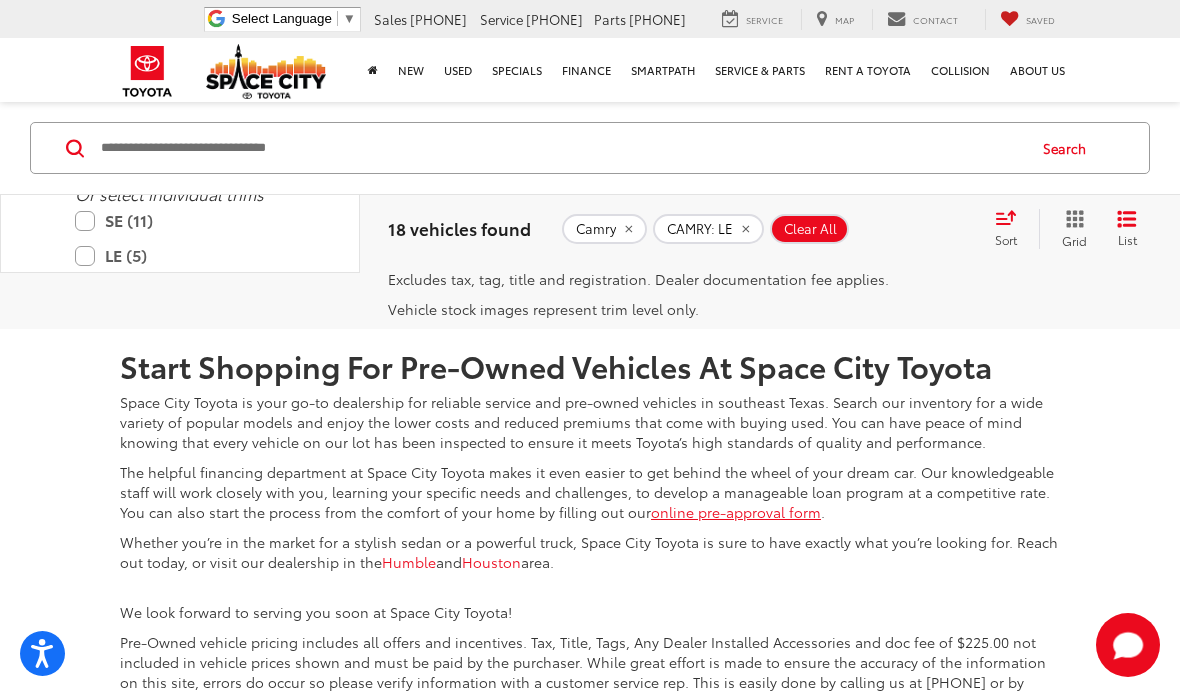 click on "2" at bounding box center (896, 180) 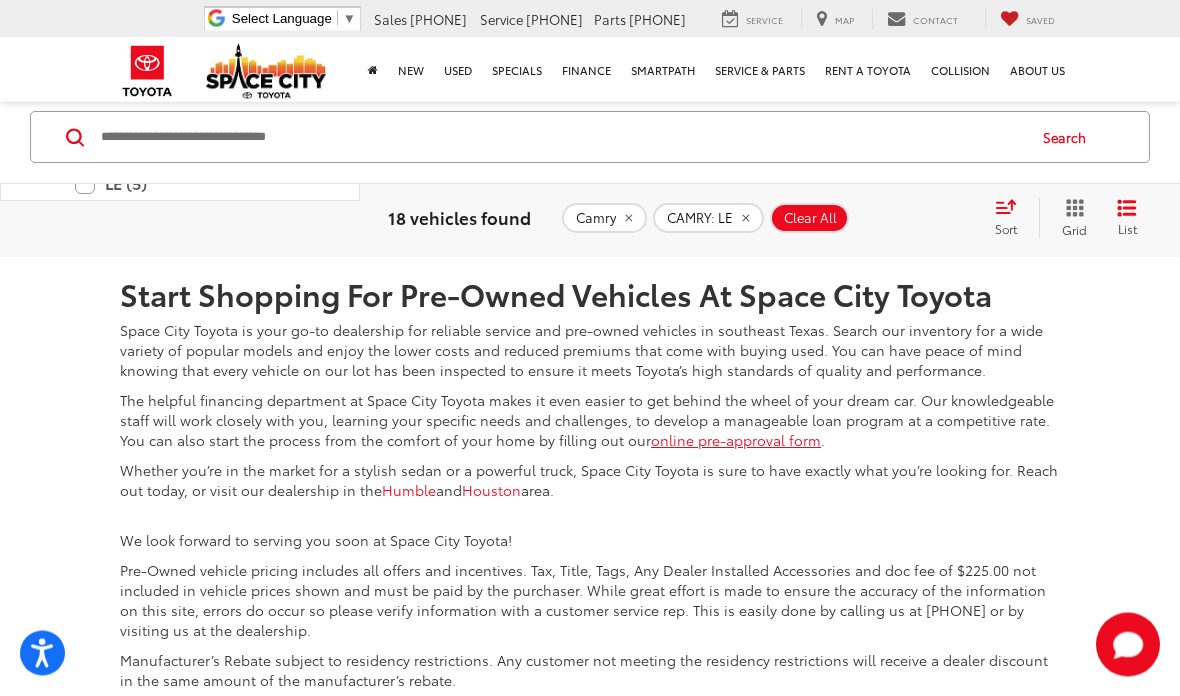 scroll, scrollTop: 3556, scrollLeft: 0, axis: vertical 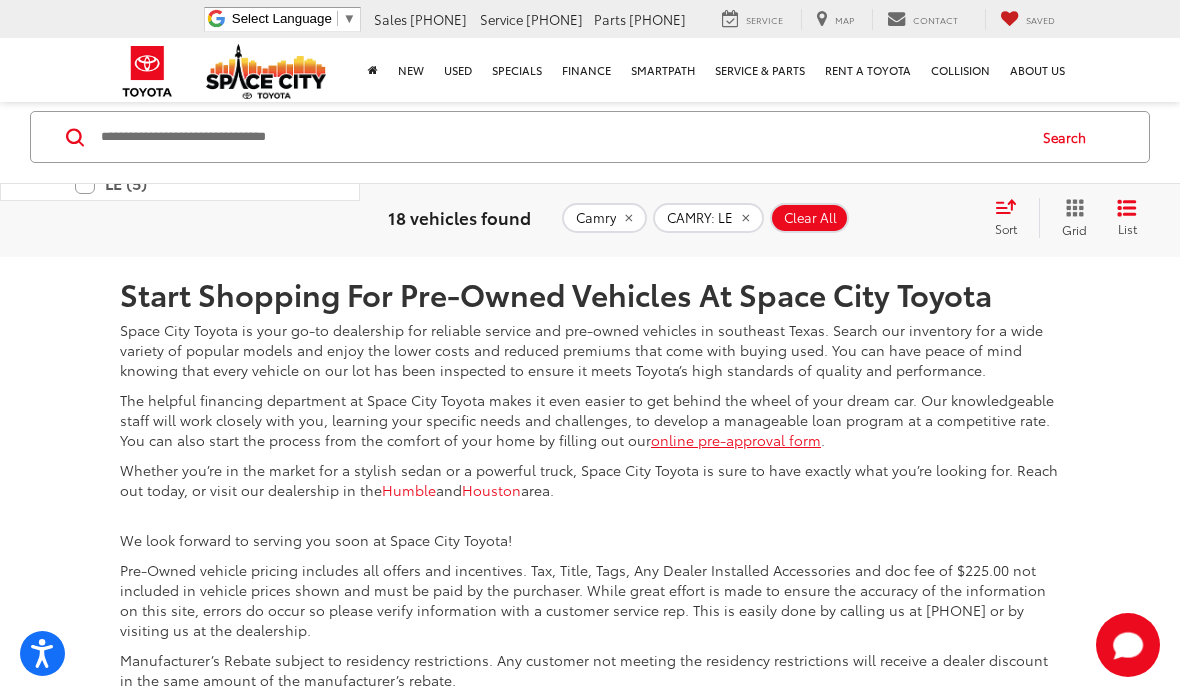 click on "1" at bounding box center (867, 108) 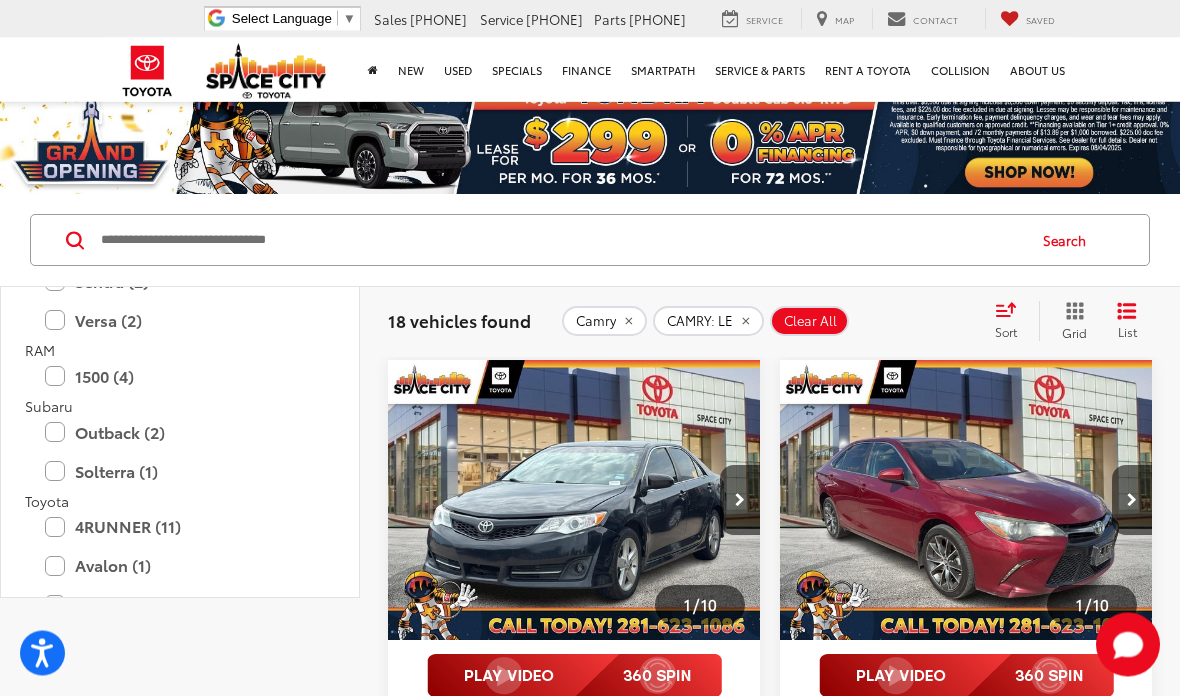 scroll, scrollTop: 0, scrollLeft: 0, axis: both 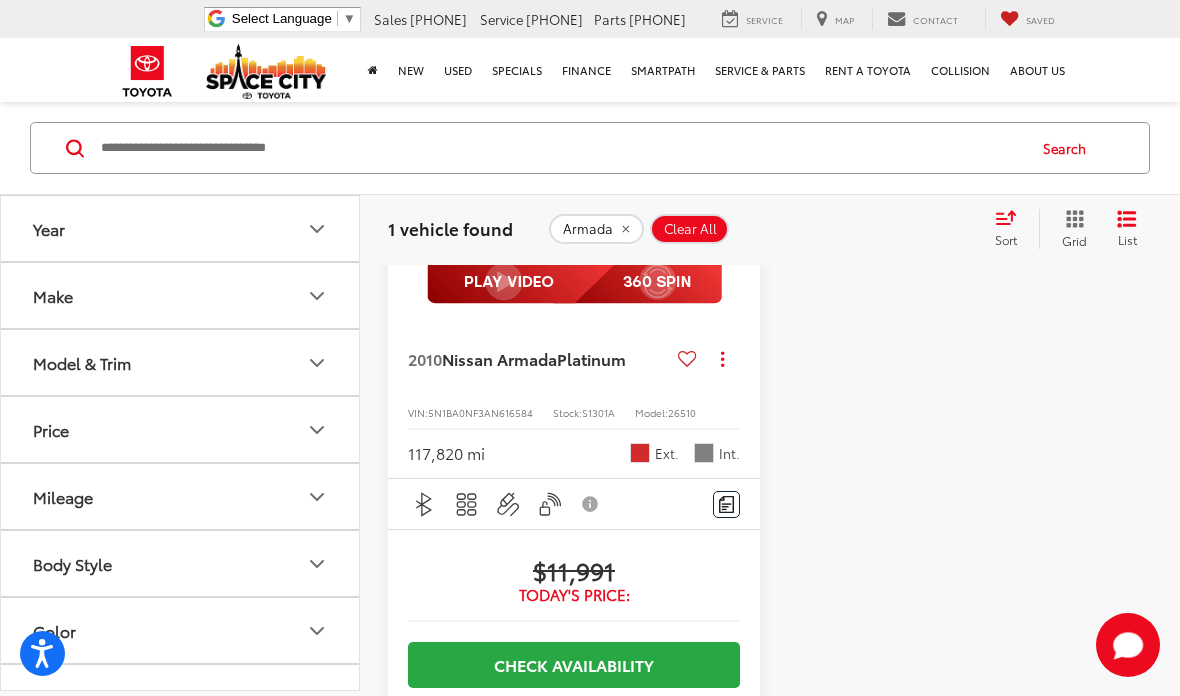 click at bounding box center [561, 148] 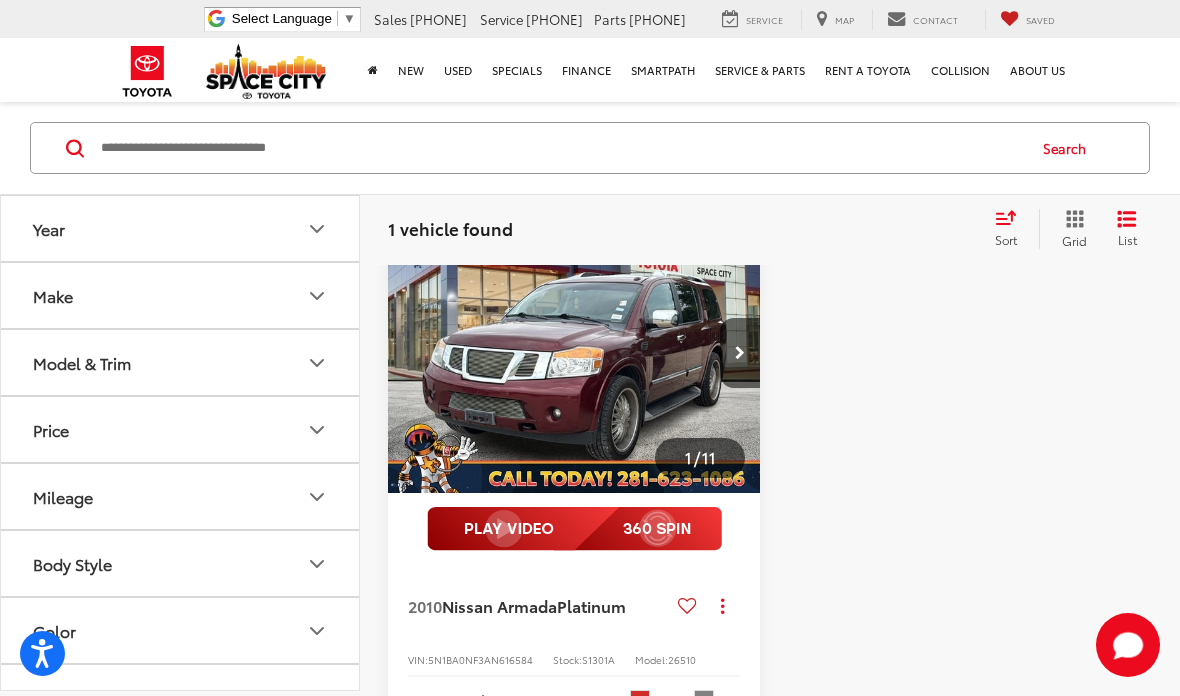 click at bounding box center [561, 148] 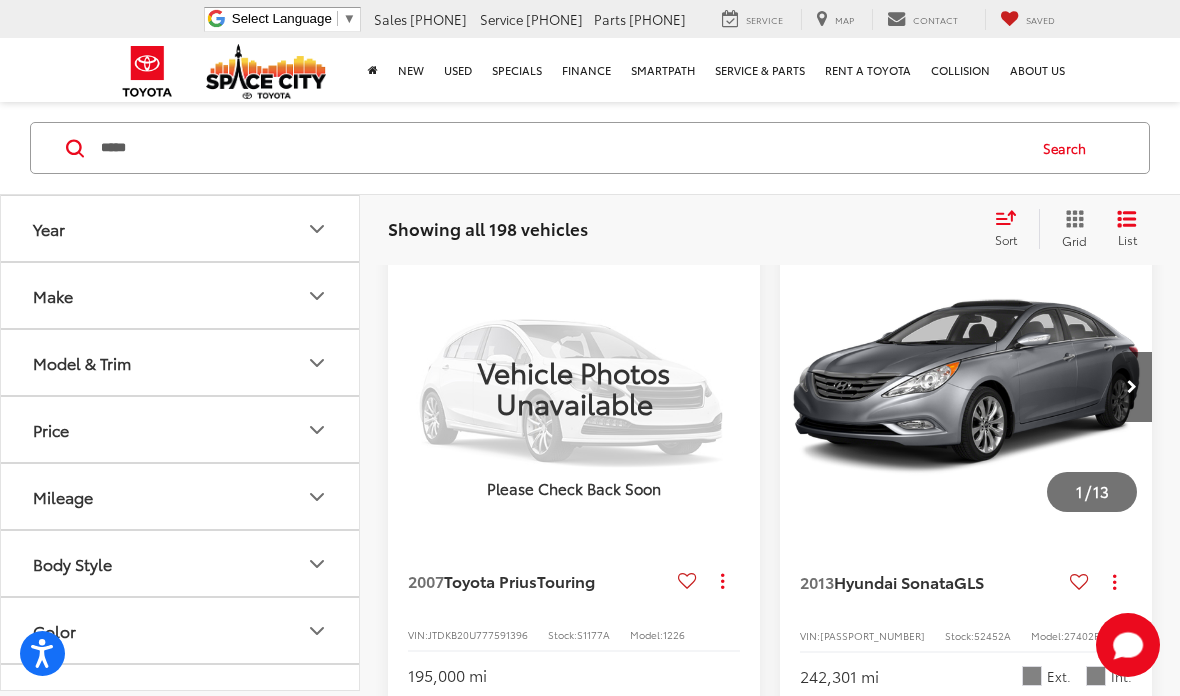 type on "*****" 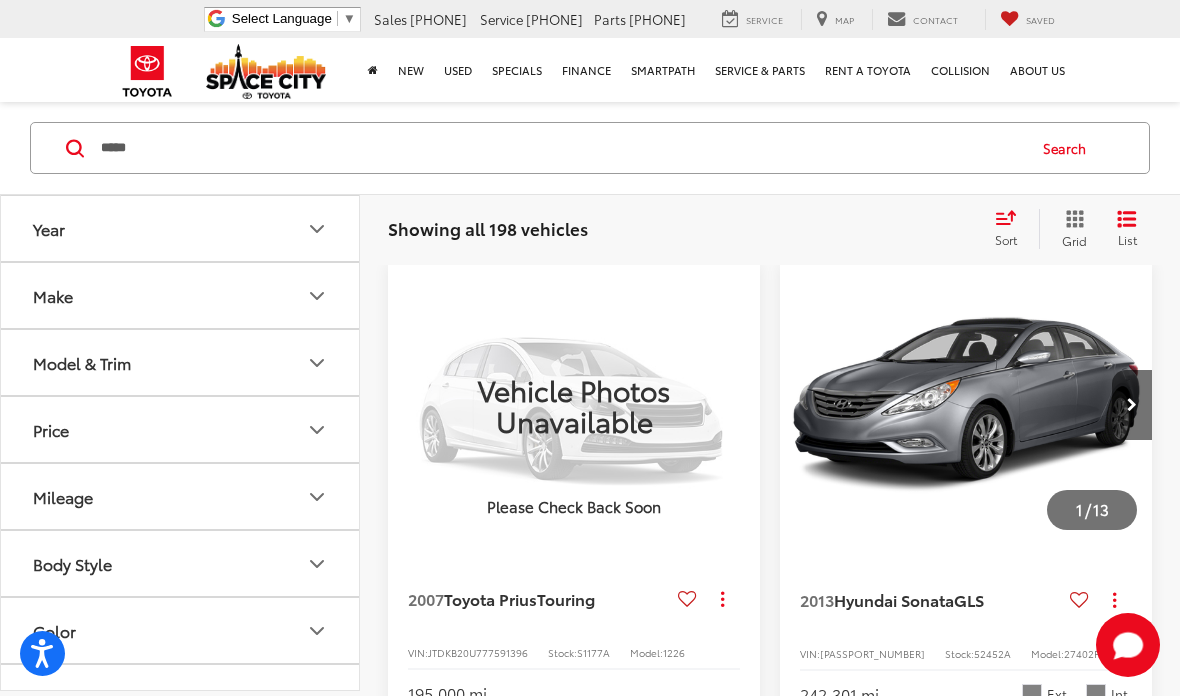scroll, scrollTop: 116, scrollLeft: 0, axis: vertical 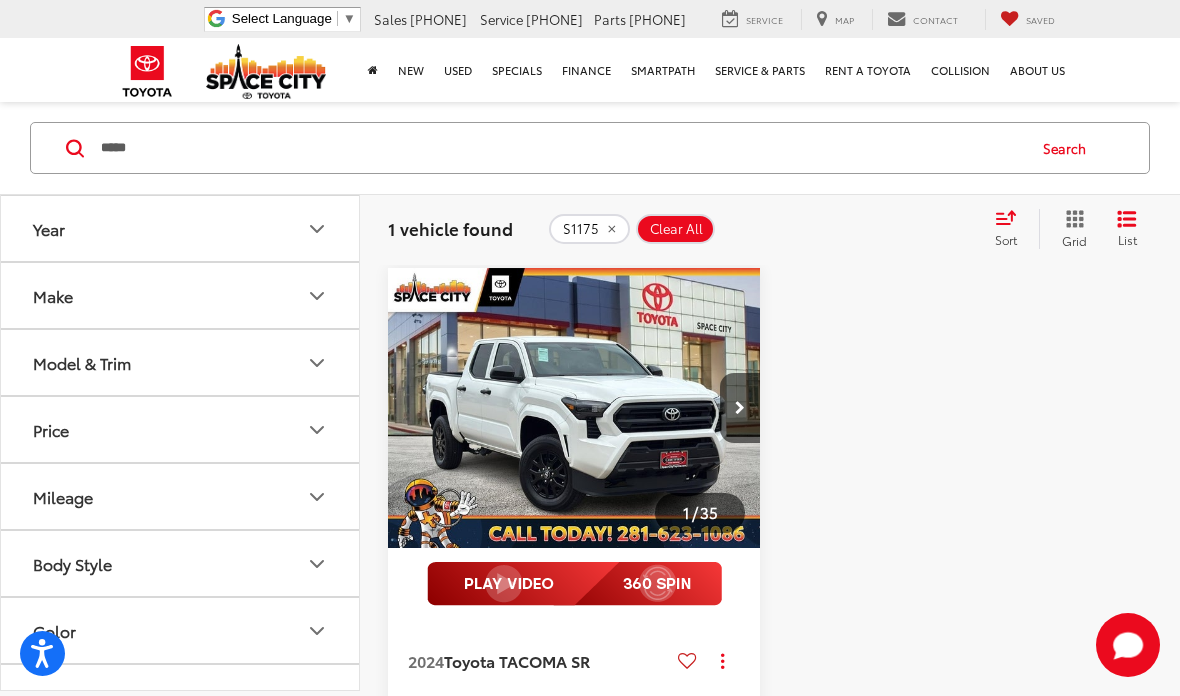 click at bounding box center (574, 408) 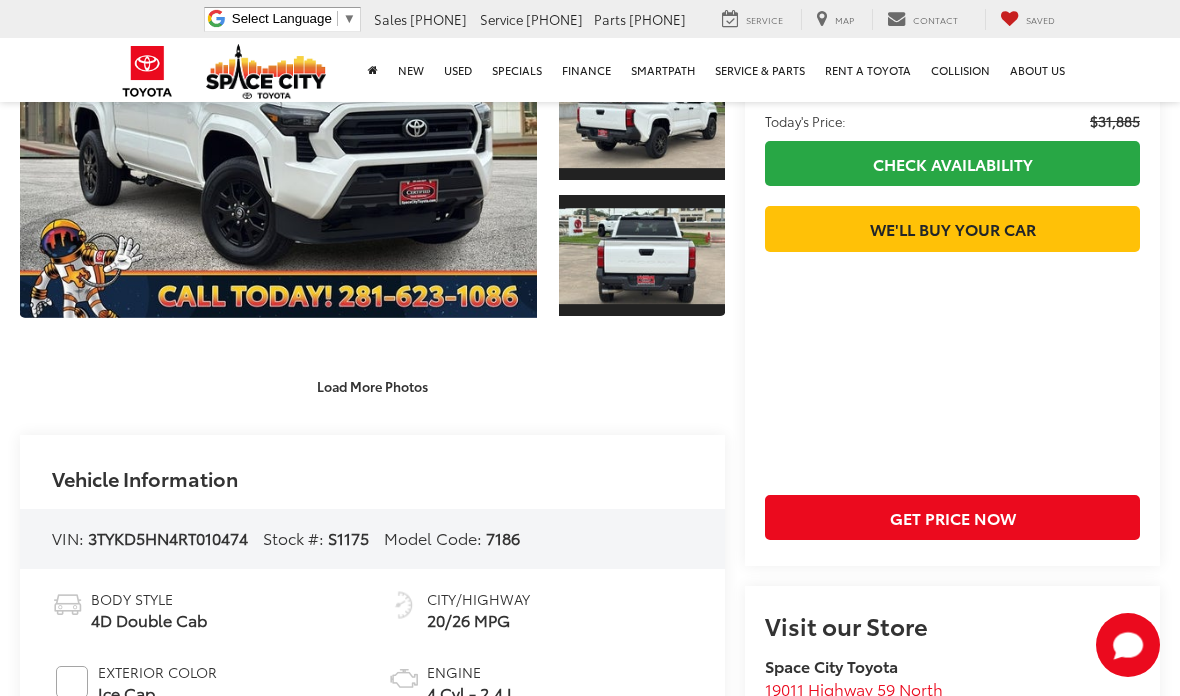 scroll, scrollTop: 105, scrollLeft: 0, axis: vertical 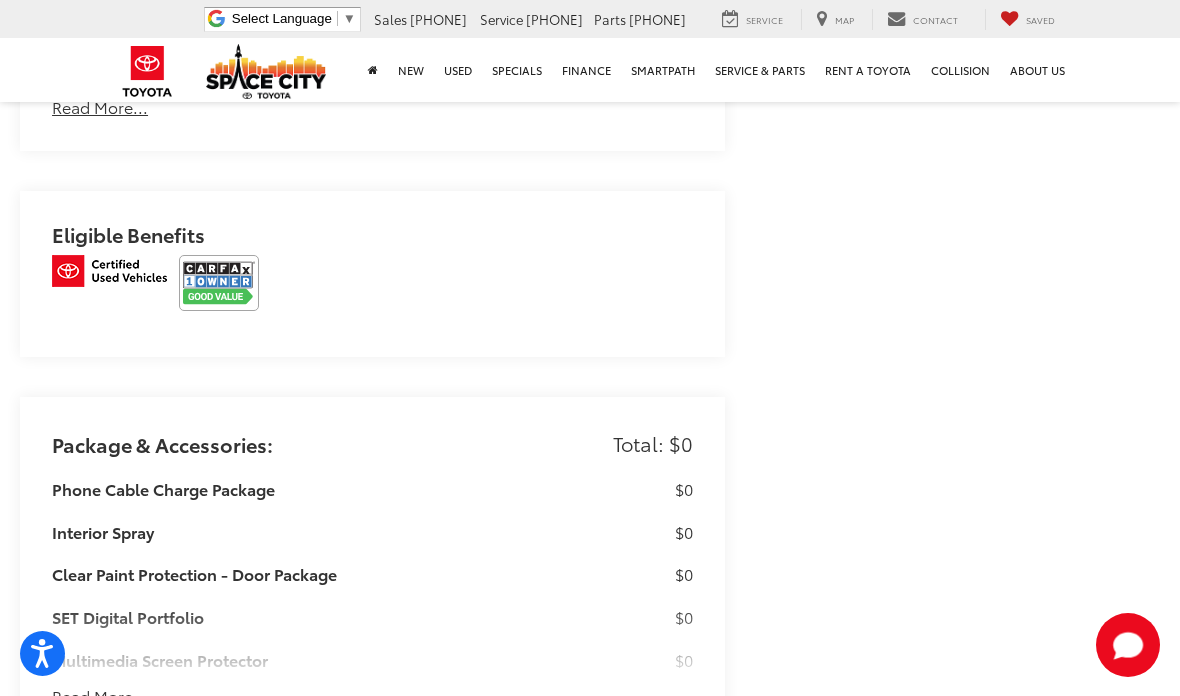 click at bounding box center (219, 283) 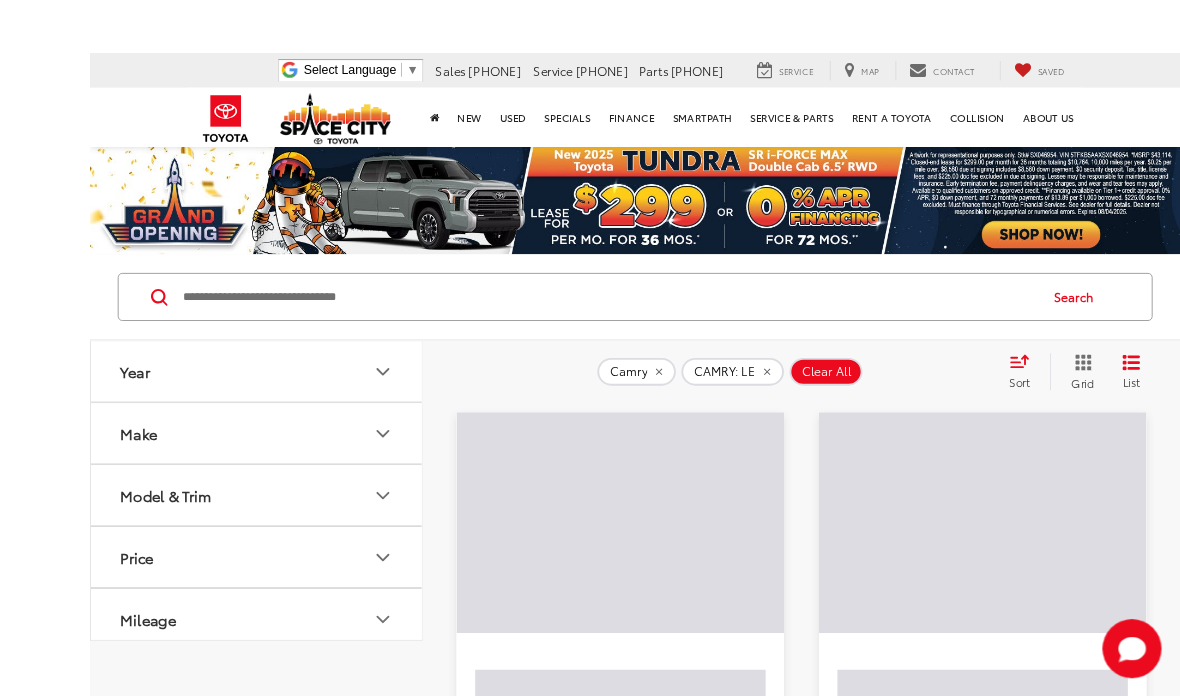 scroll, scrollTop: 15, scrollLeft: 0, axis: vertical 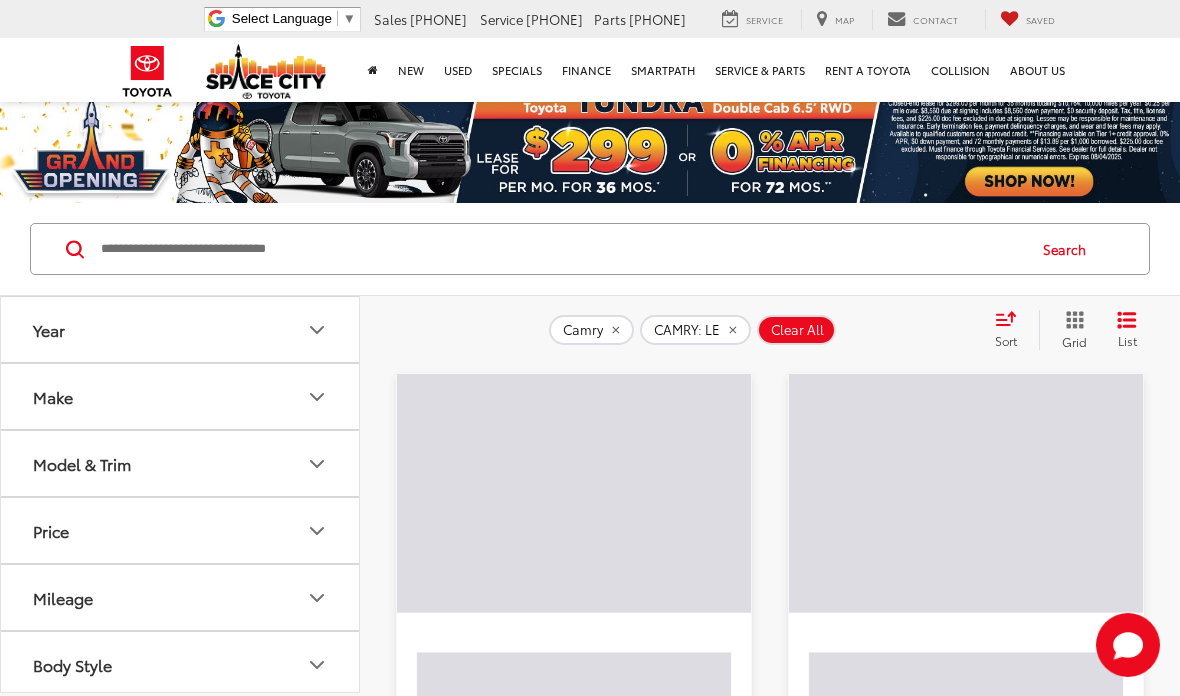 click at bounding box center [561, 249] 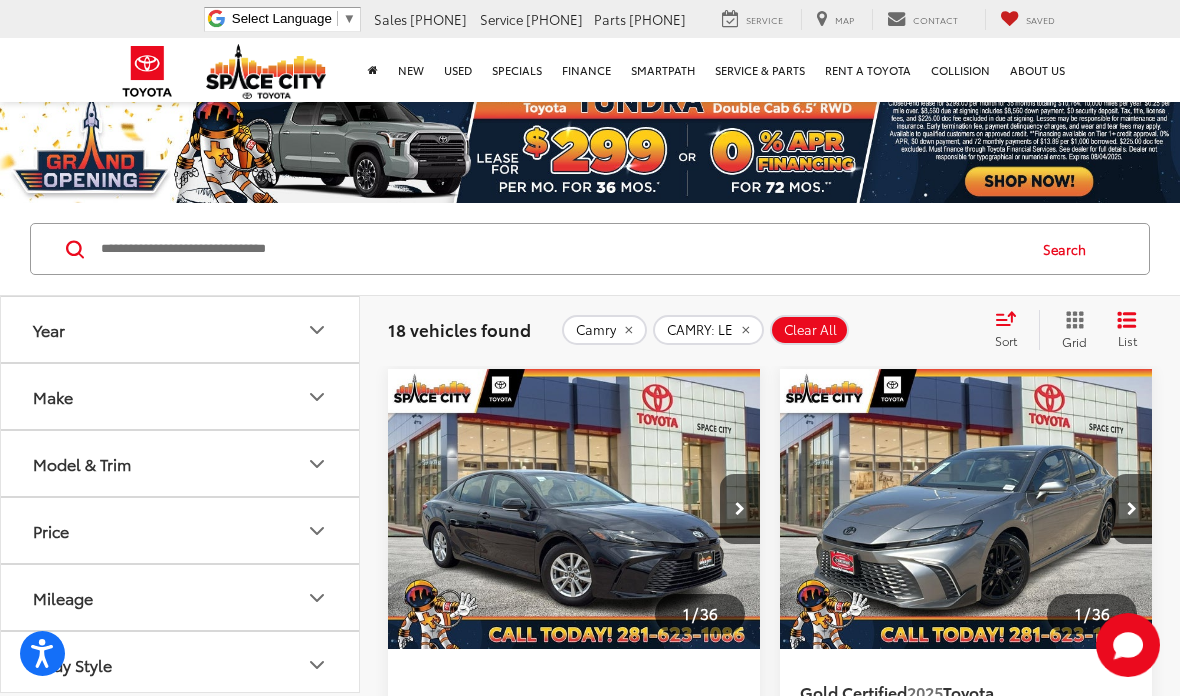 scroll, scrollTop: 14, scrollLeft: 0, axis: vertical 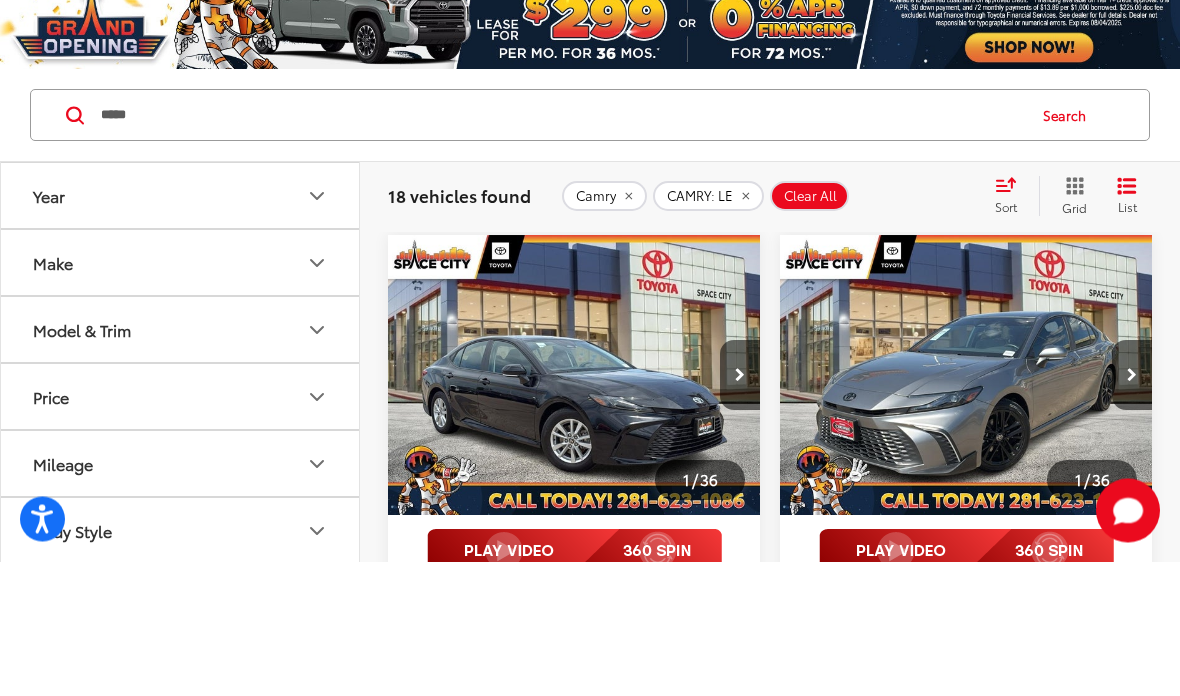 type on "*****" 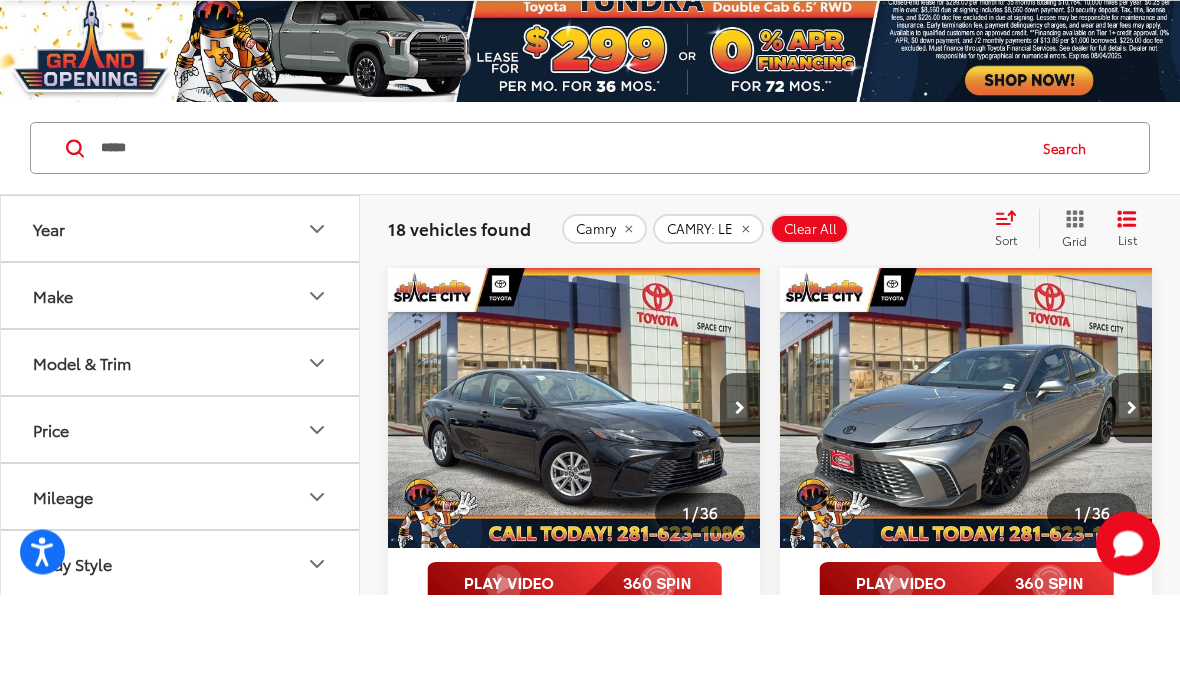 scroll, scrollTop: 116, scrollLeft: 0, axis: vertical 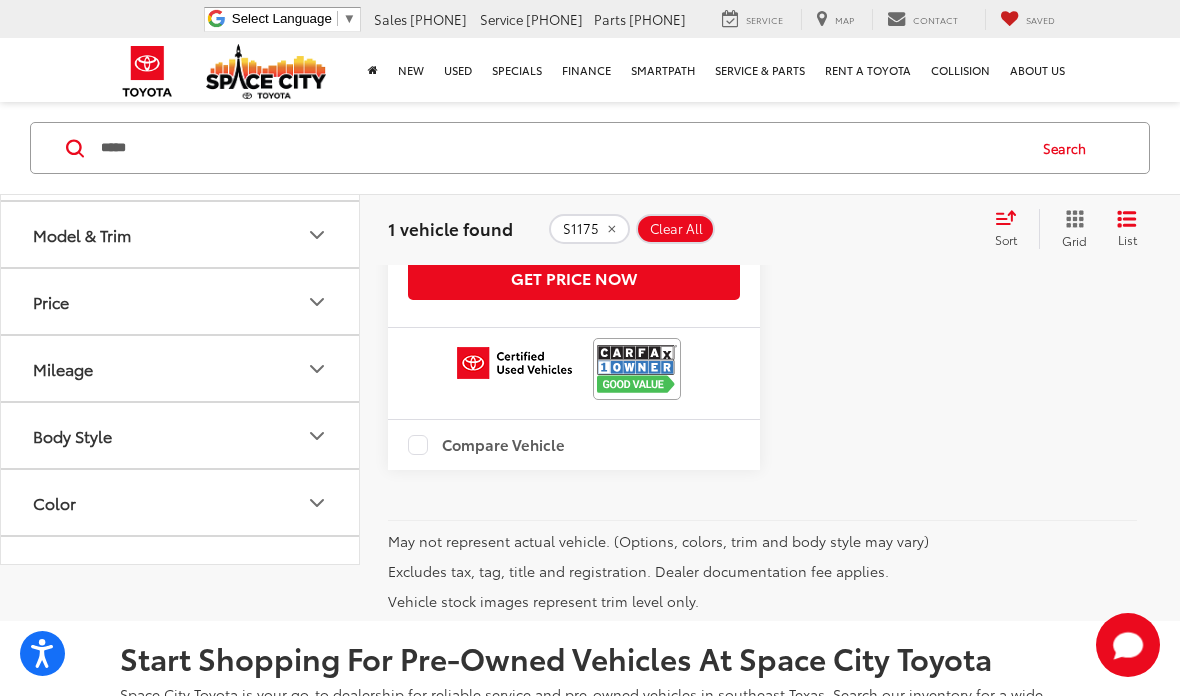 click at bounding box center (637, 368) 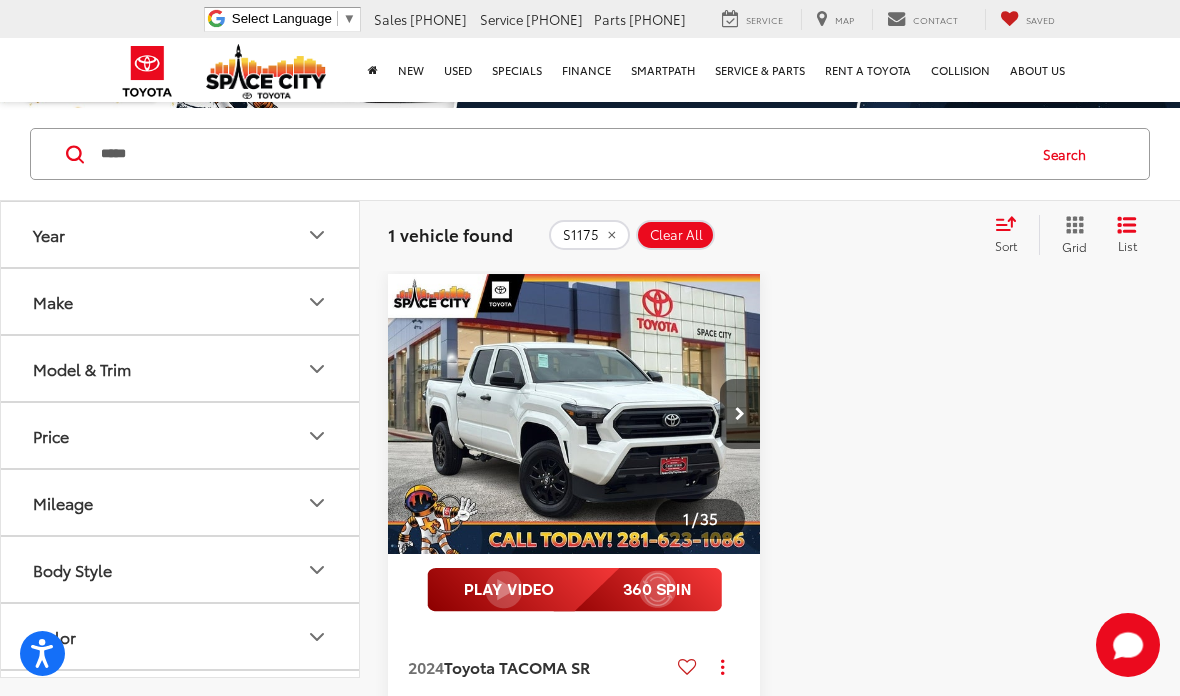 scroll, scrollTop: 113, scrollLeft: 0, axis: vertical 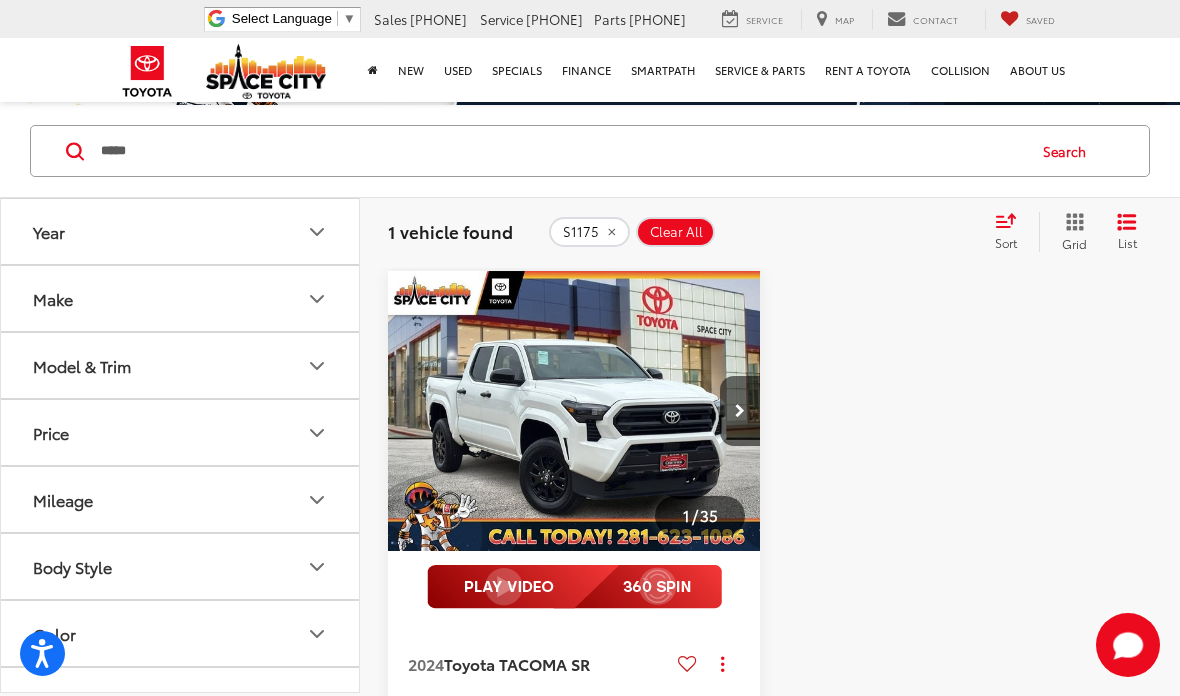 click at bounding box center (740, 411) 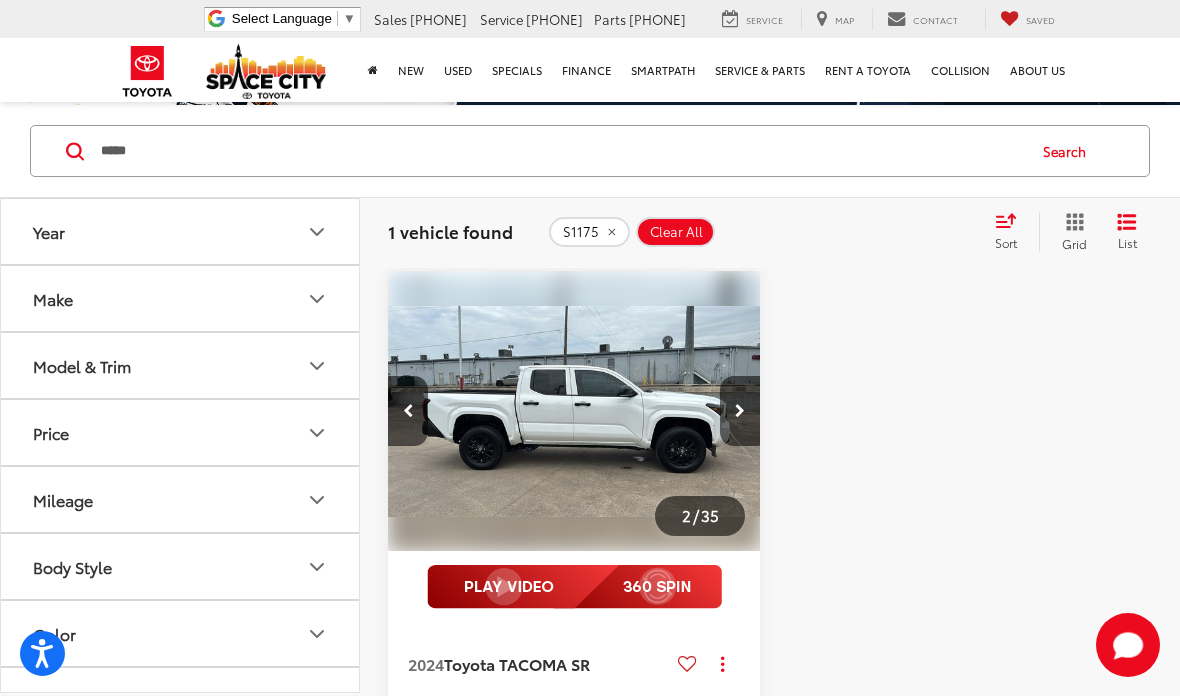 scroll, scrollTop: 0, scrollLeft: 375, axis: horizontal 